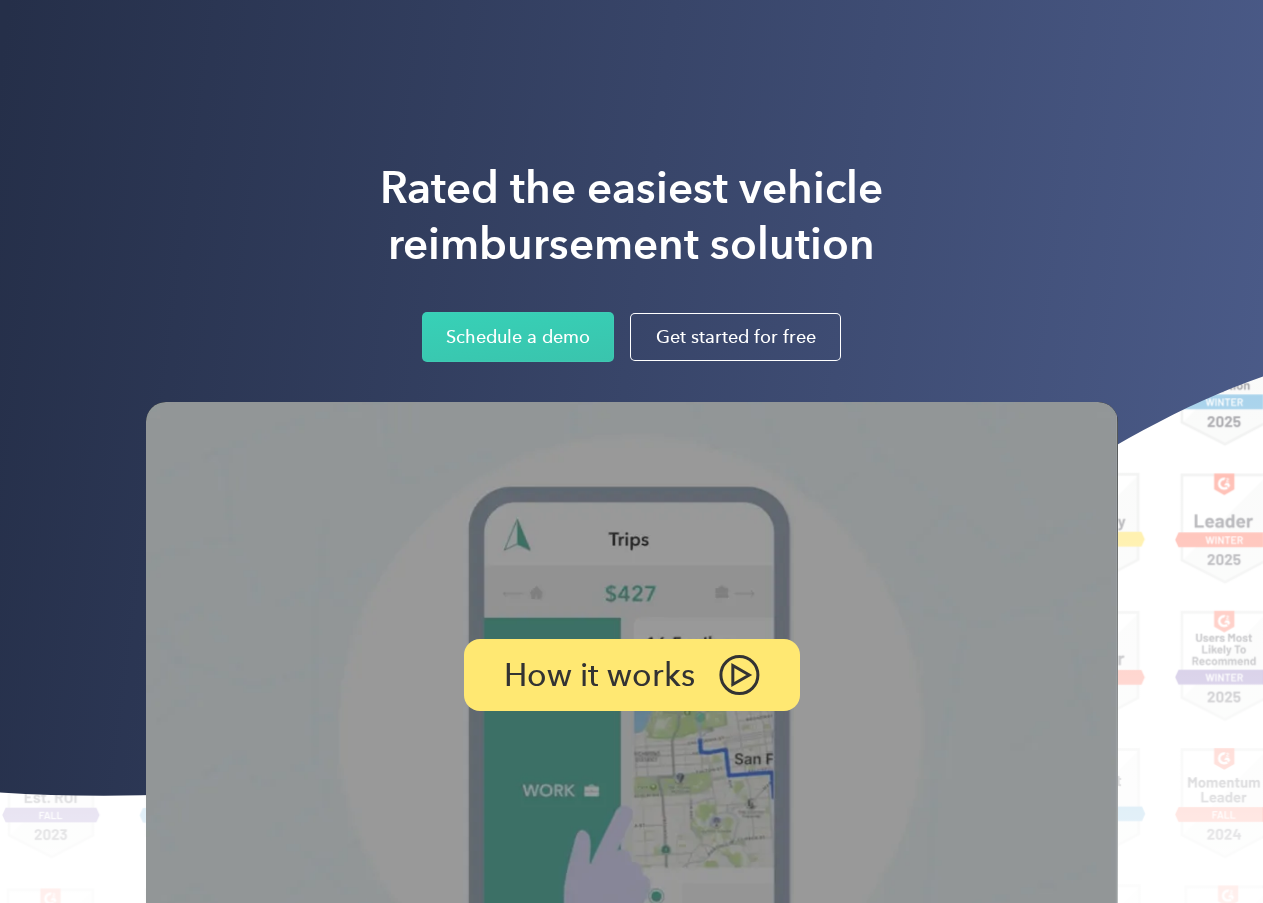 scroll, scrollTop: 0, scrollLeft: 0, axis: both 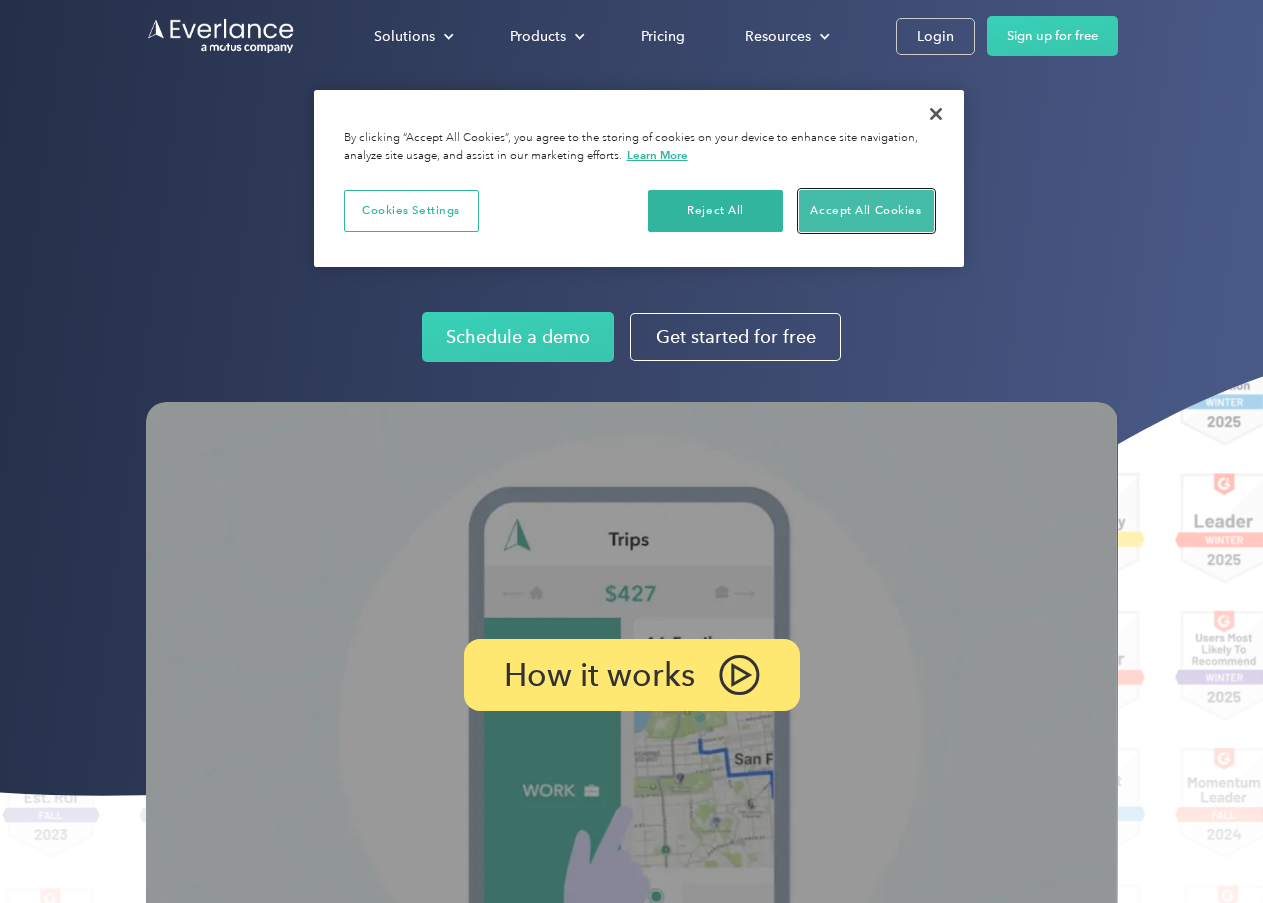 drag, startPoint x: 885, startPoint y: 202, endPoint x: 1039, endPoint y: 190, distance: 154.46683 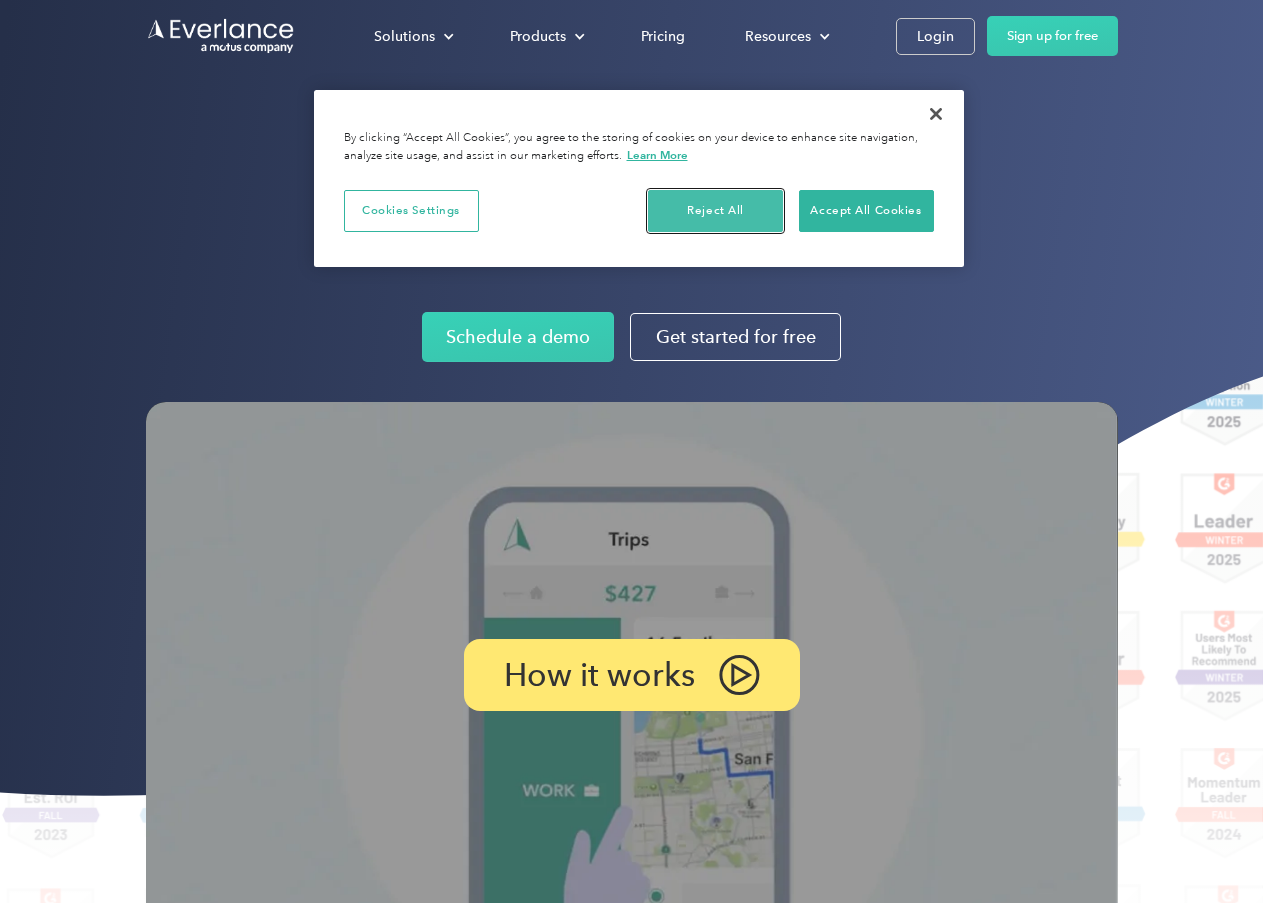 click on "Reject All" at bounding box center (715, 211) 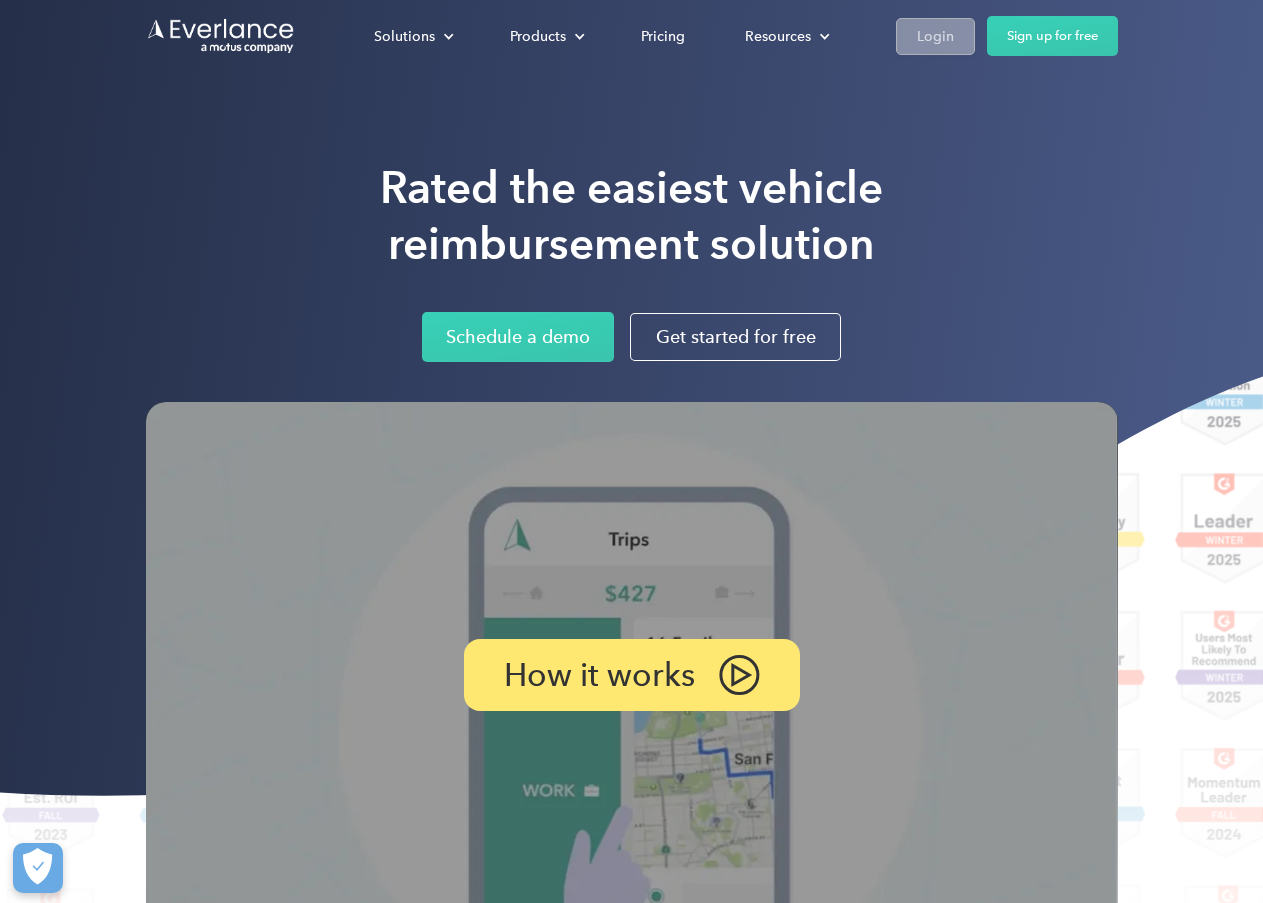 click on "Login" at bounding box center [935, 36] 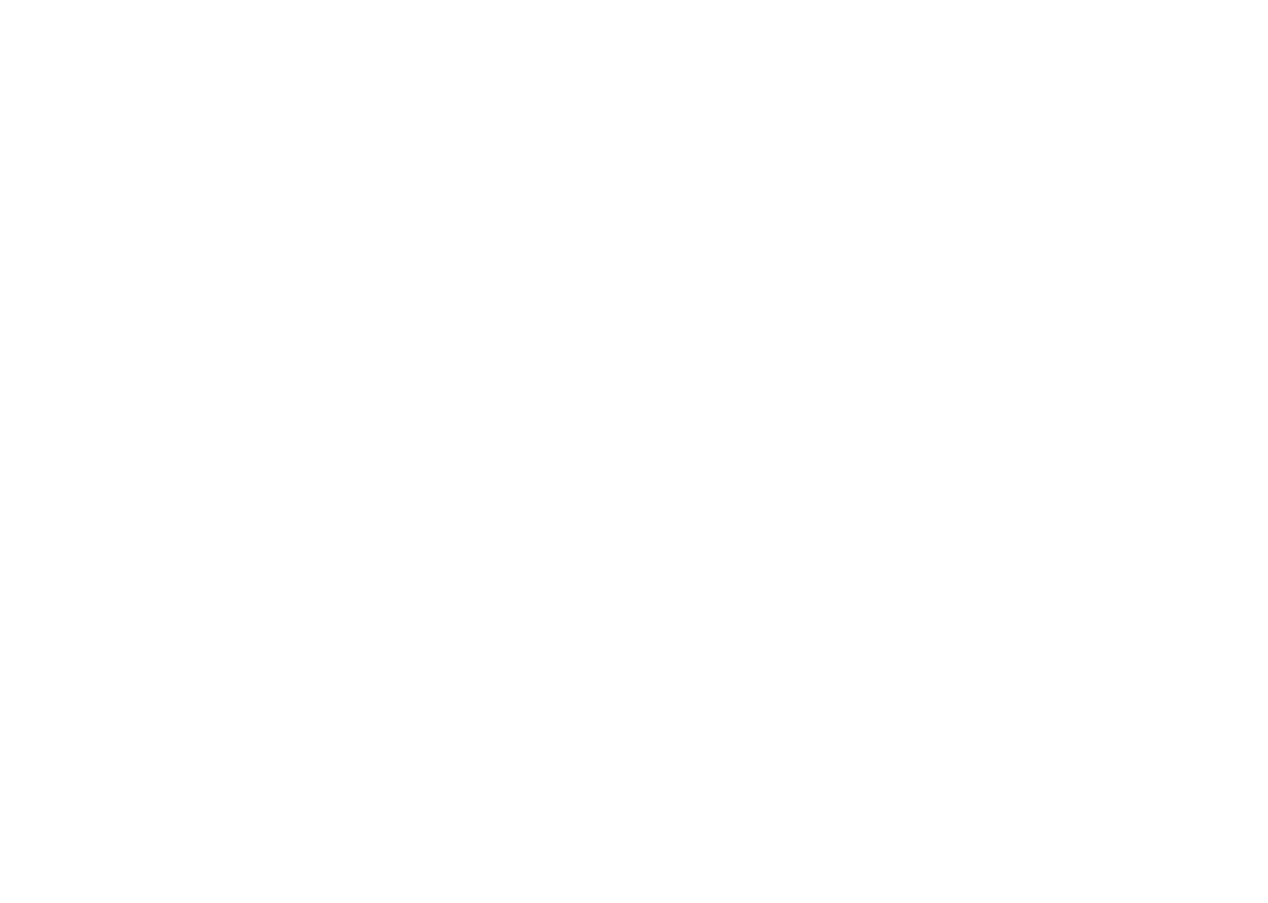 scroll, scrollTop: 0, scrollLeft: 0, axis: both 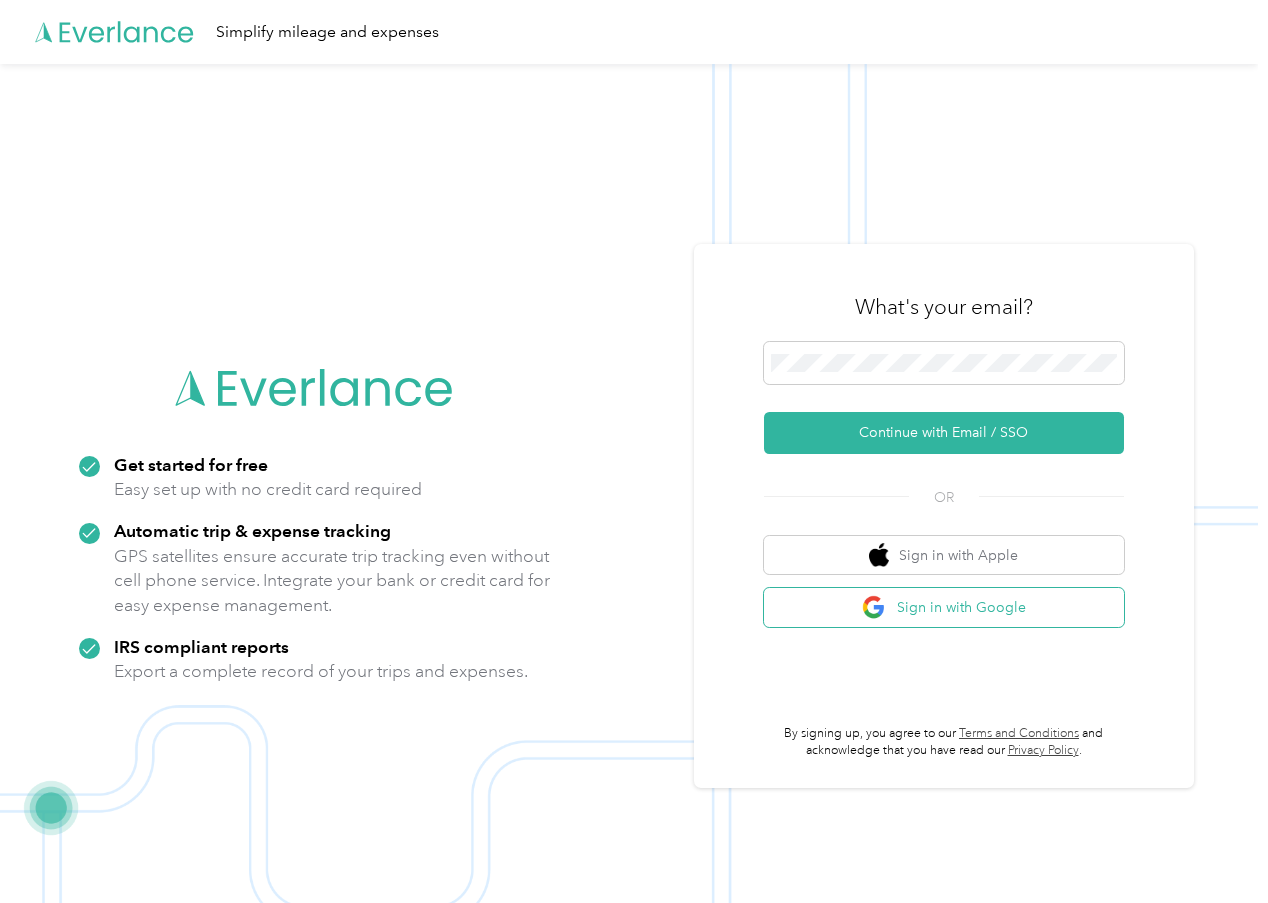 click on "Sign in with Google" at bounding box center (944, 607) 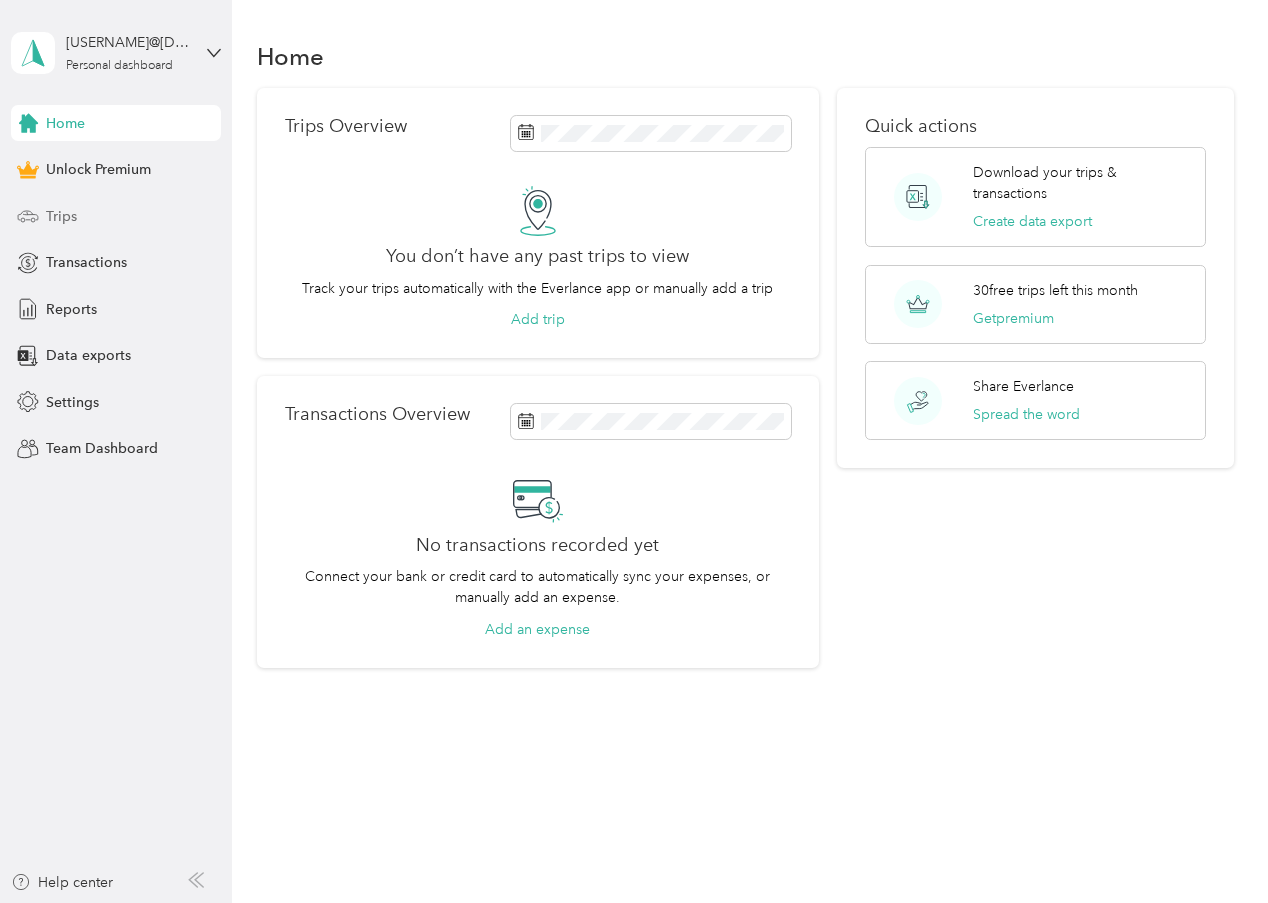 click on "Trips" at bounding box center [61, 216] 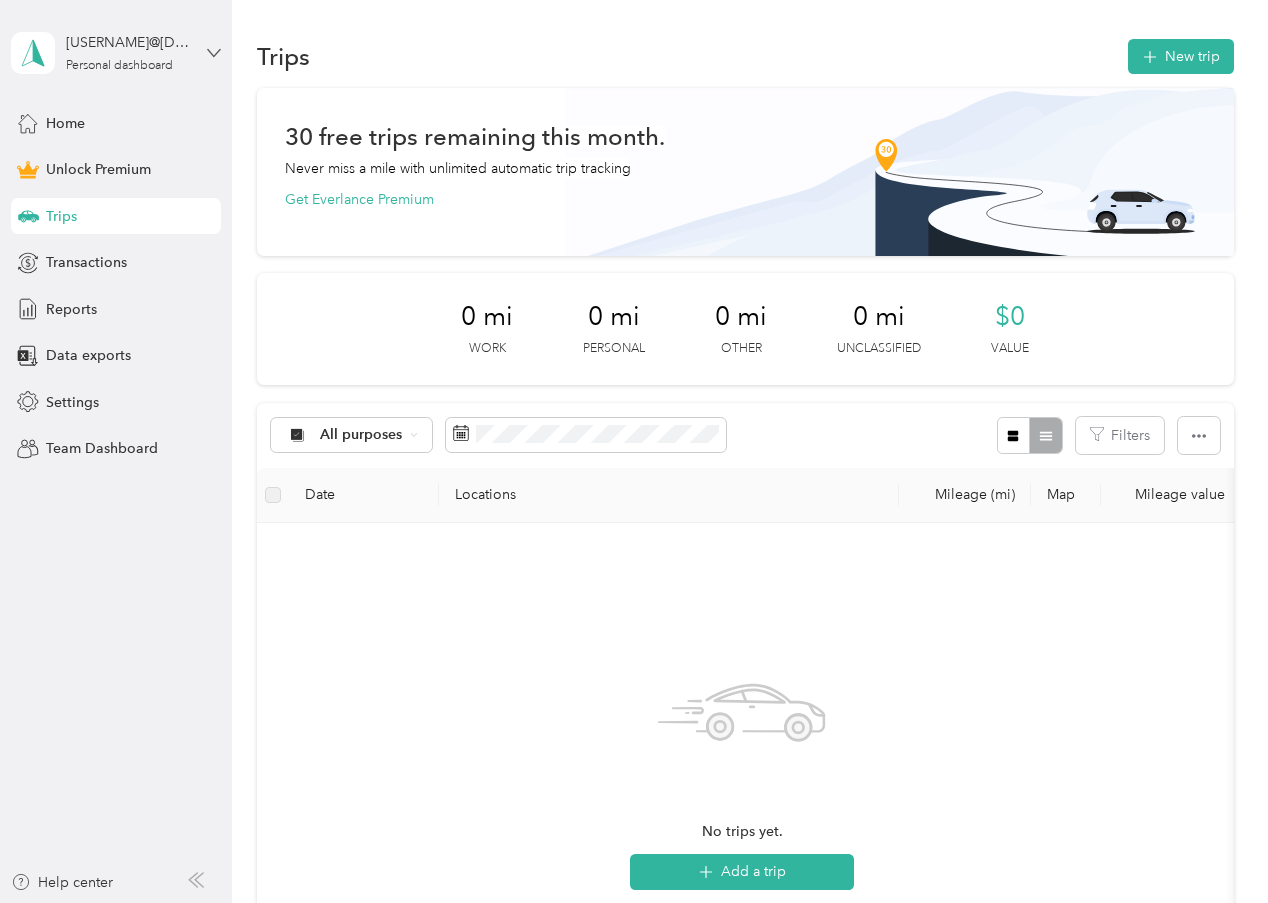 click 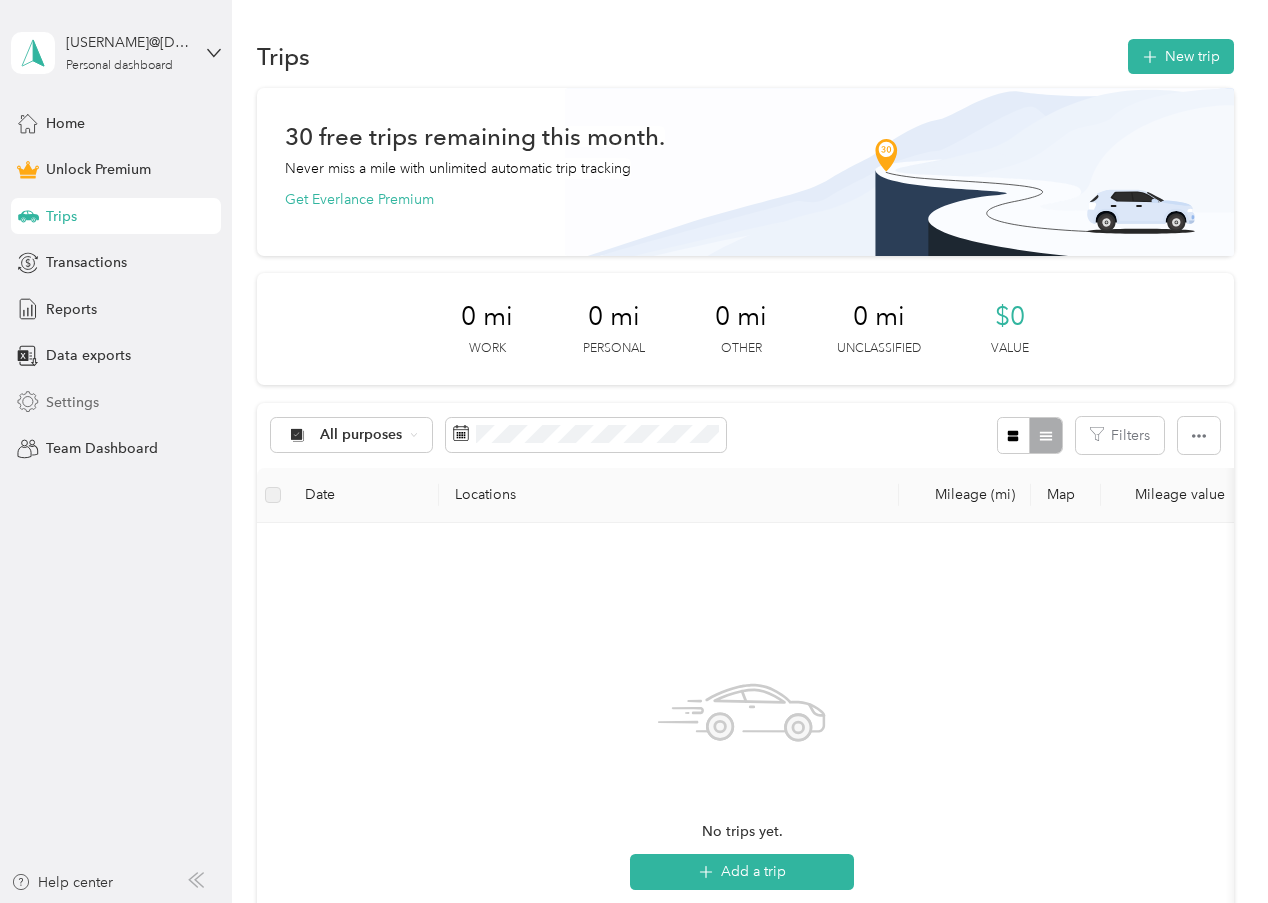 click on "Settings" at bounding box center [72, 402] 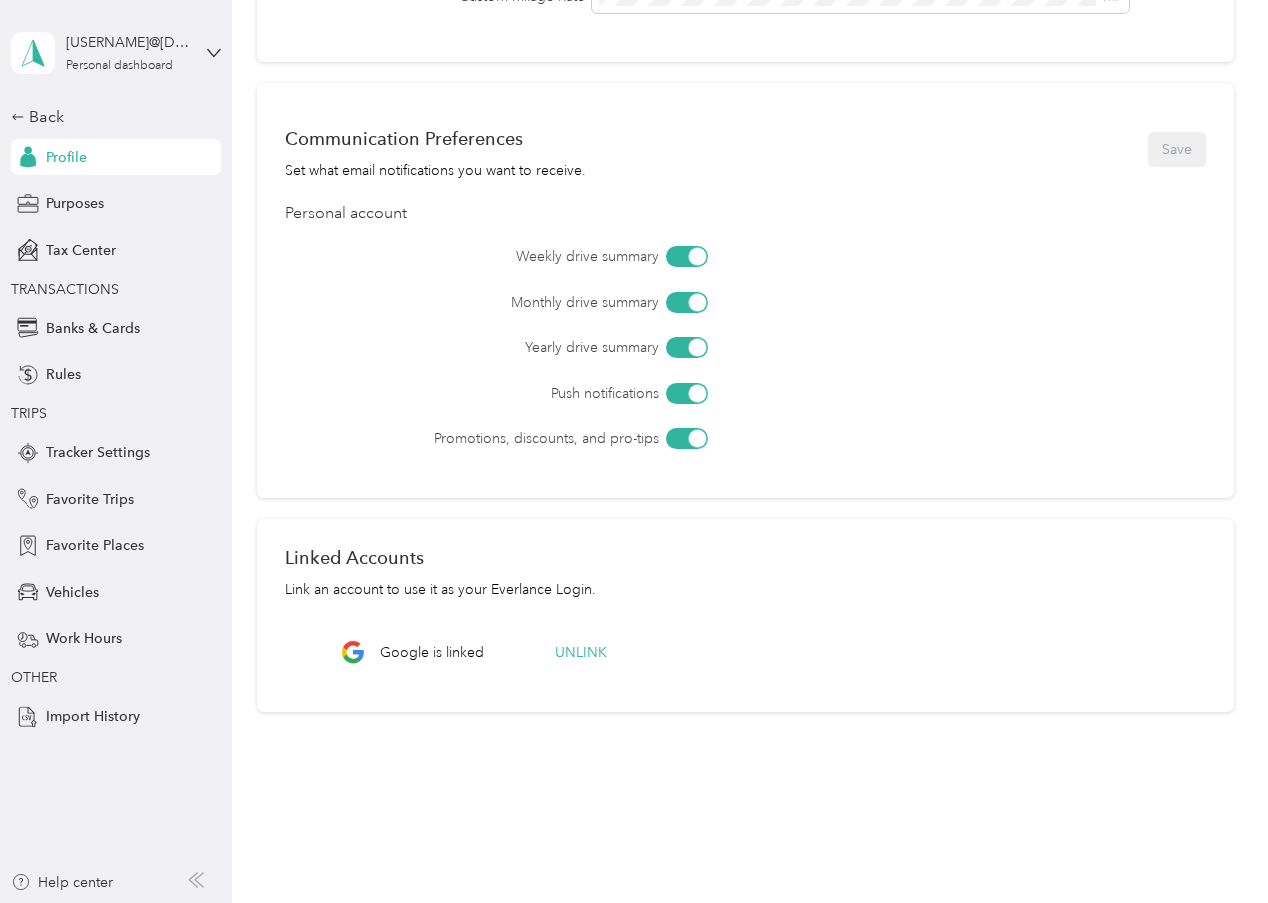 scroll, scrollTop: 542, scrollLeft: 0, axis: vertical 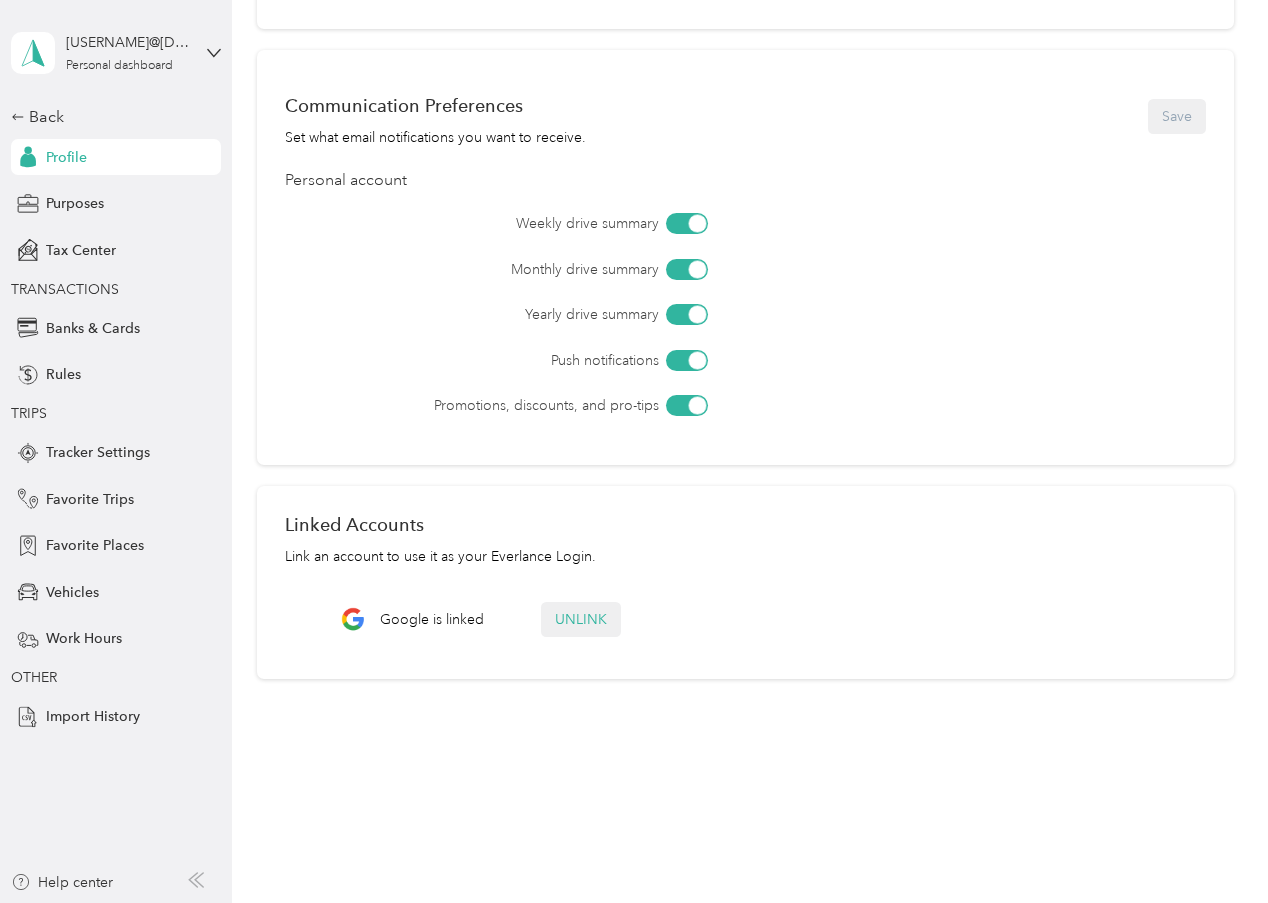 click on "Unlink" at bounding box center (581, 619) 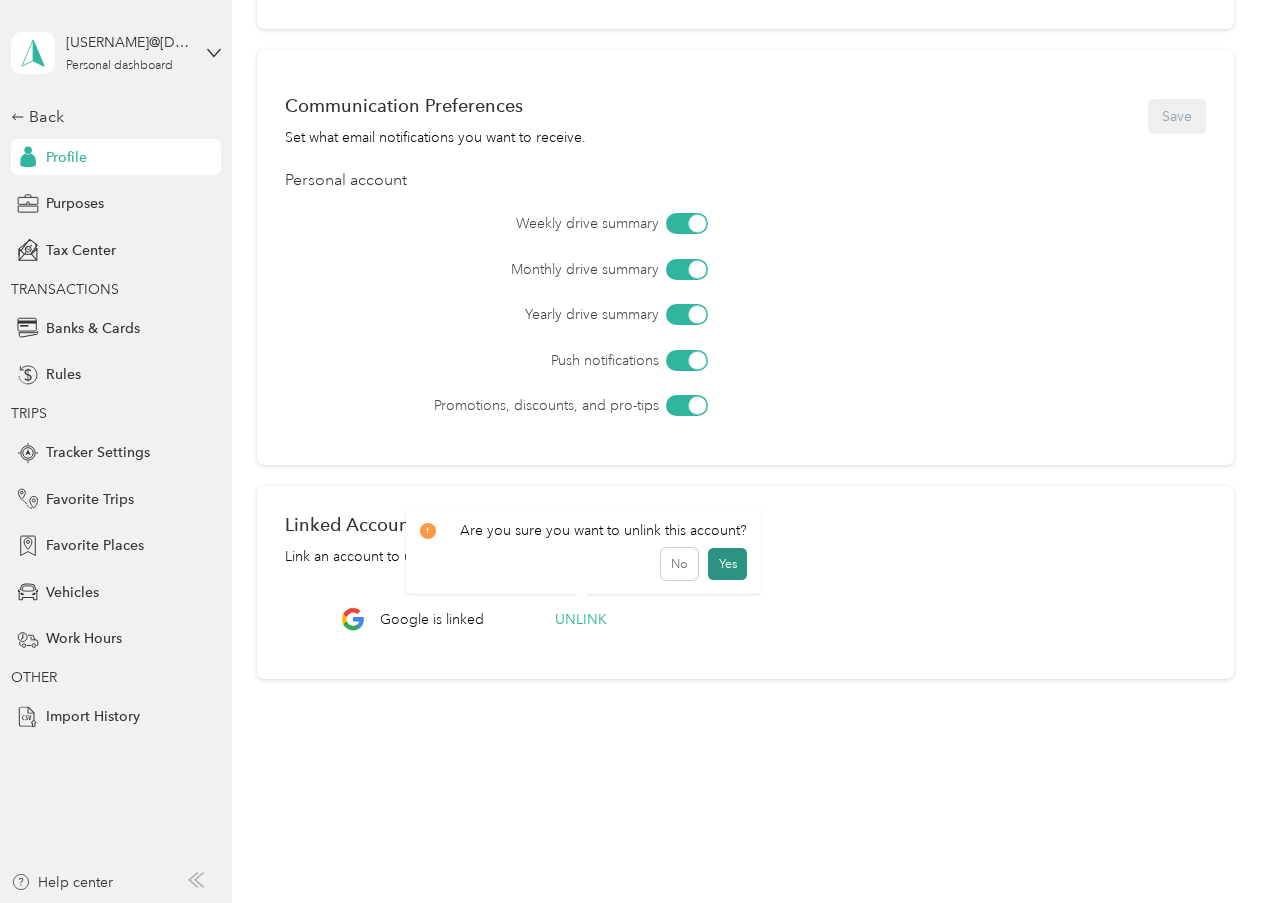 click on "Yes" at bounding box center [727, 564] 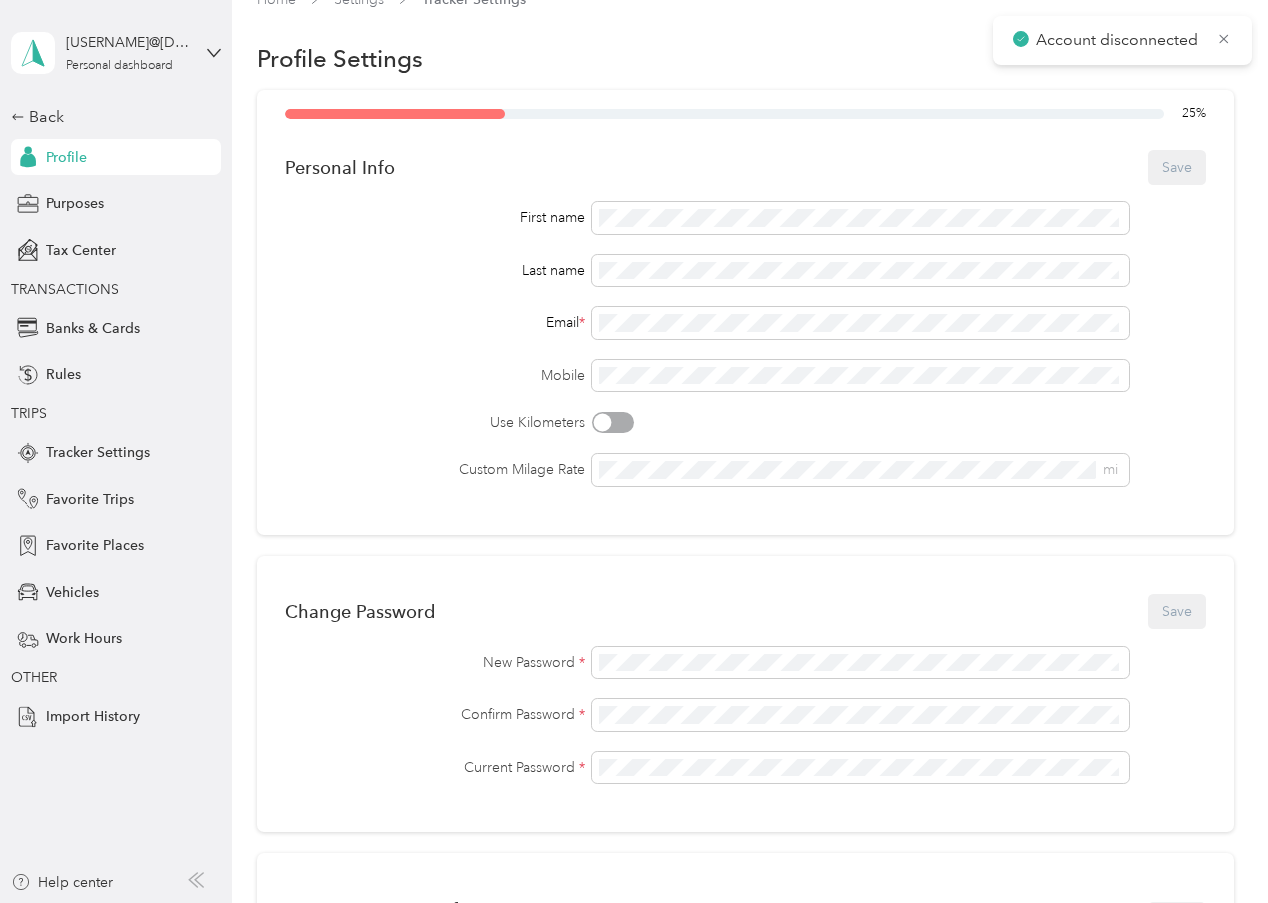 scroll, scrollTop: 0, scrollLeft: 0, axis: both 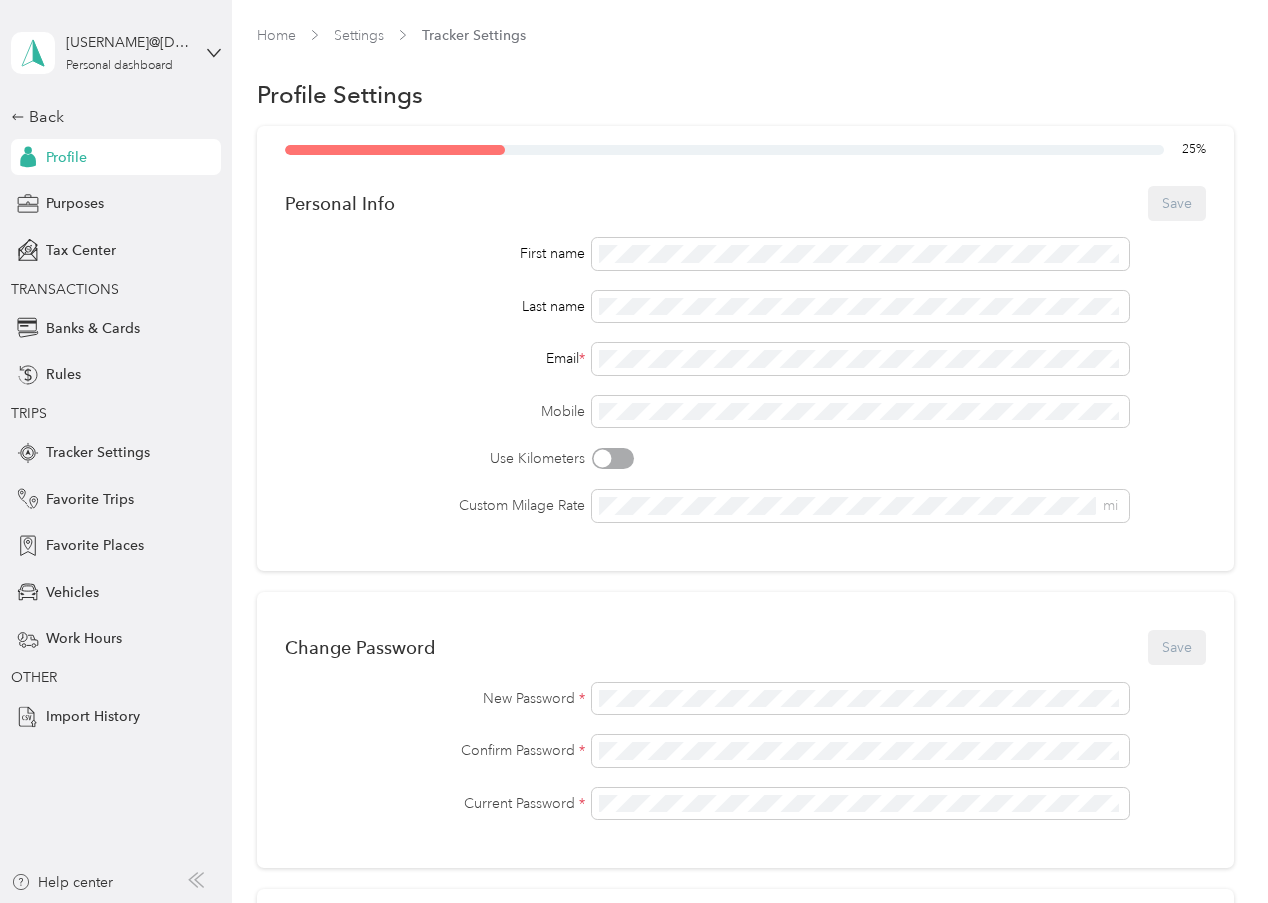 click on "Profile" at bounding box center (66, 157) 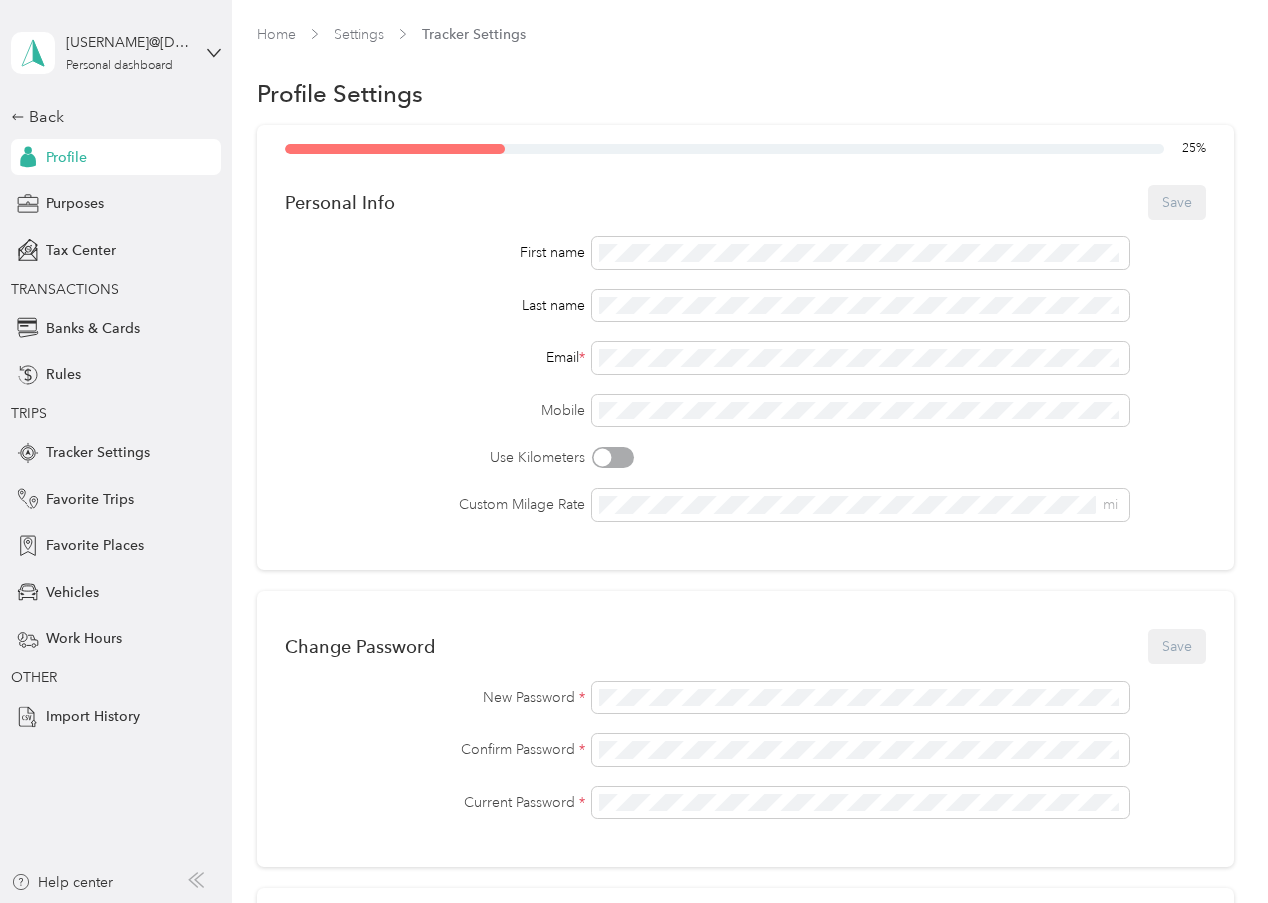 scroll, scrollTop: 0, scrollLeft: 0, axis: both 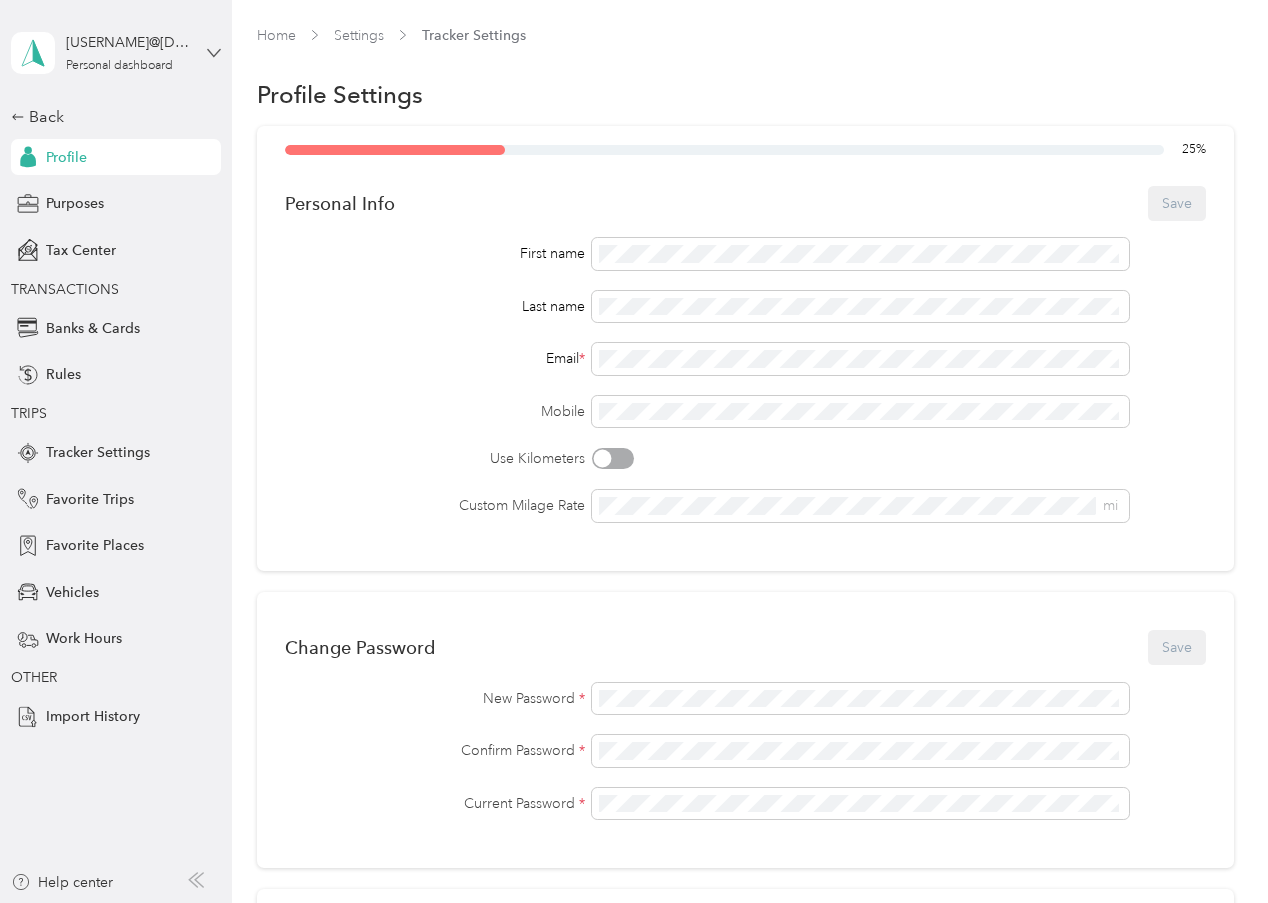 click 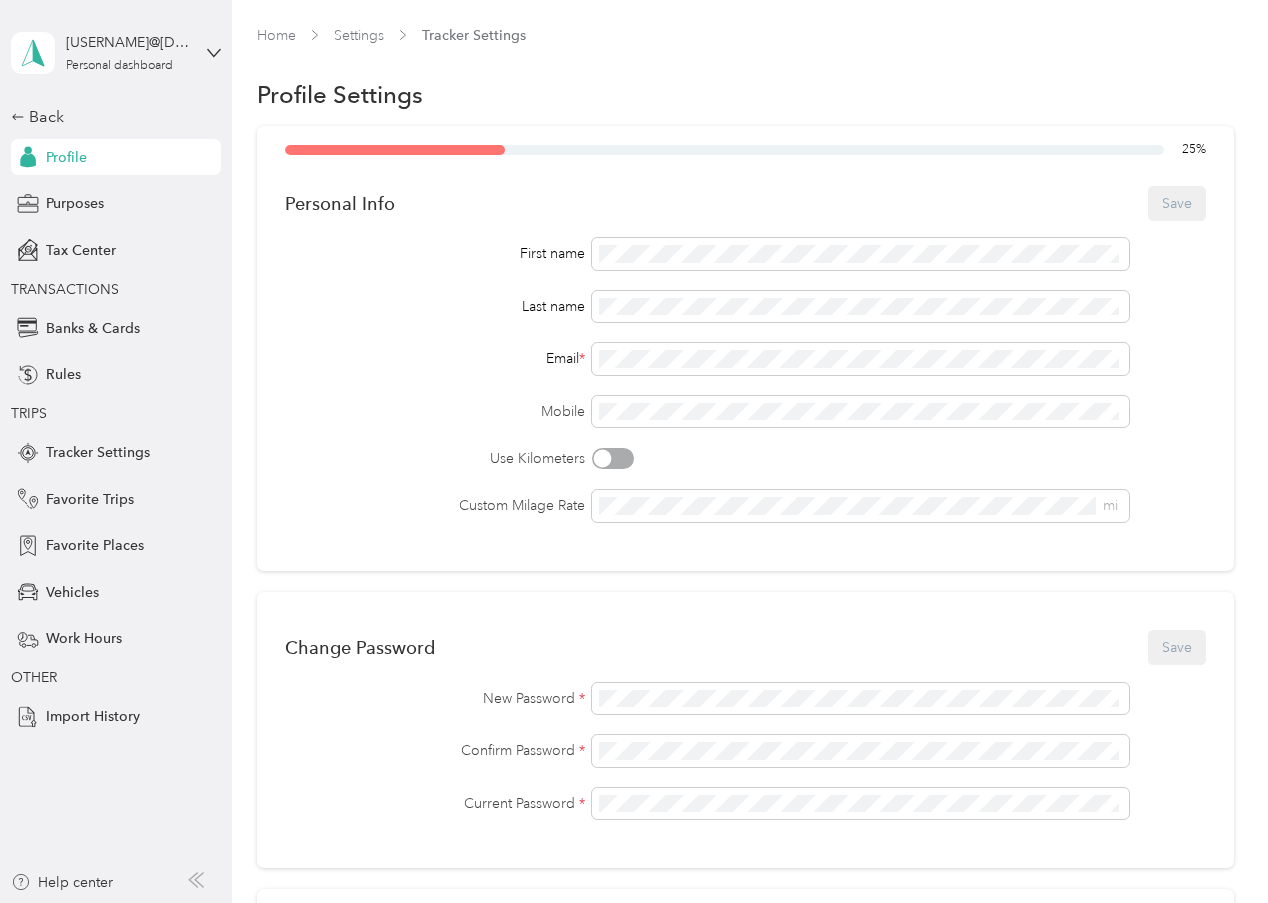 click on "Log out" at bounding box center (67, 164) 